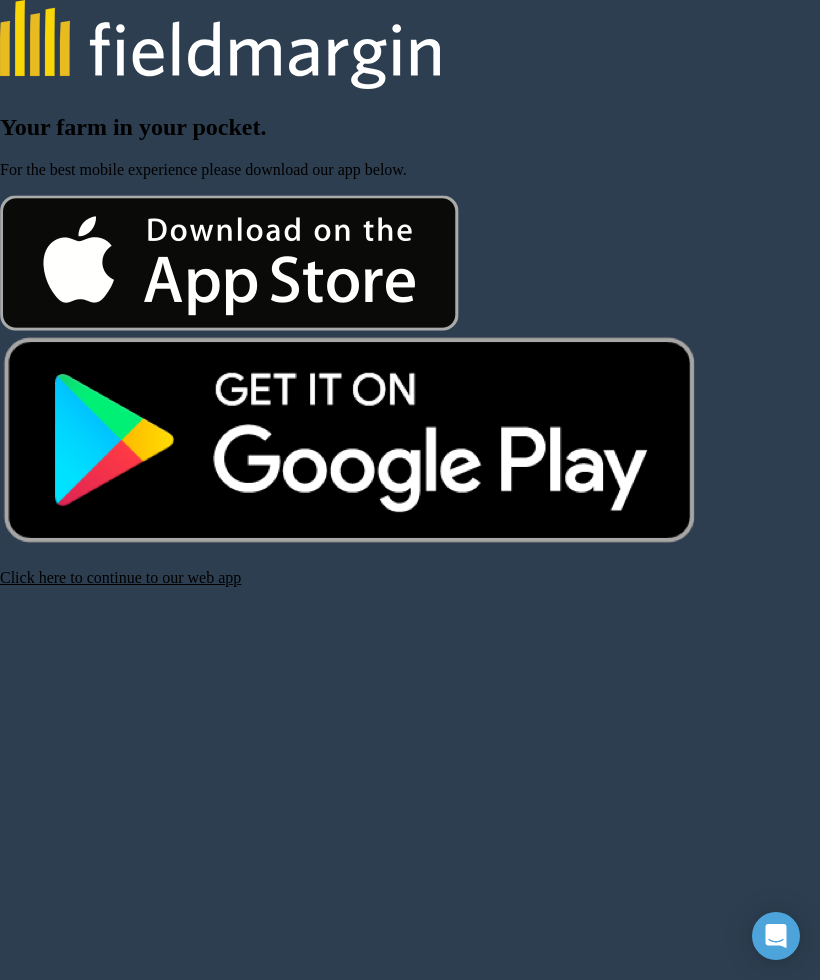 scroll, scrollTop: 0, scrollLeft: 0, axis: both 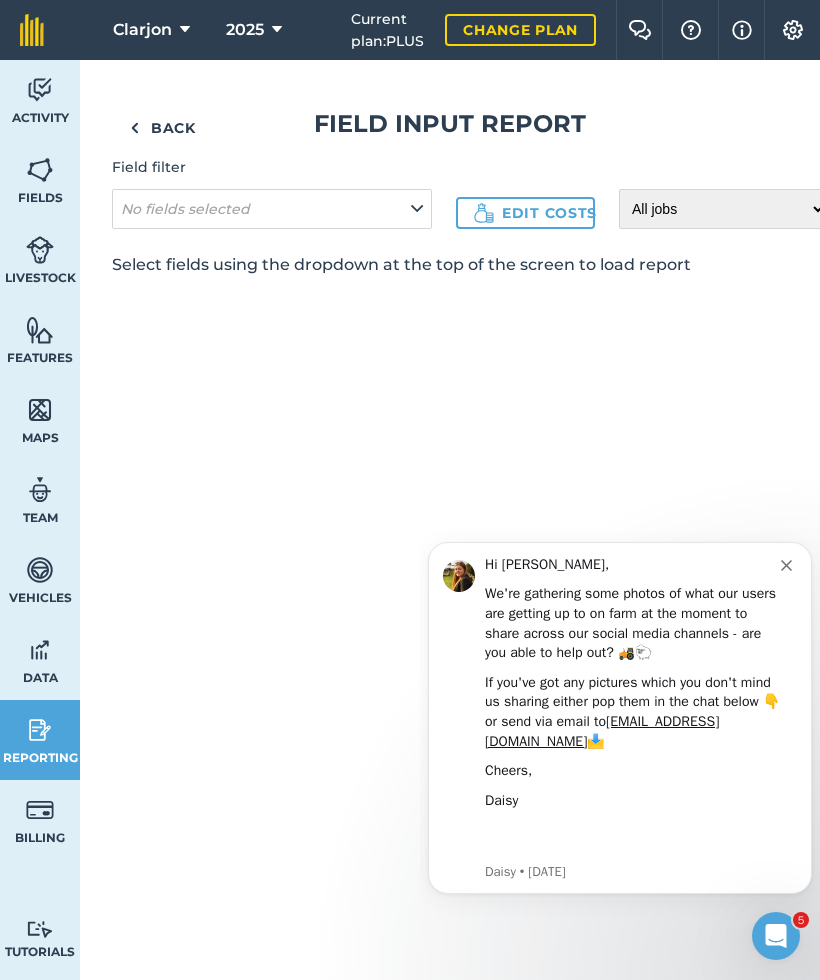 click 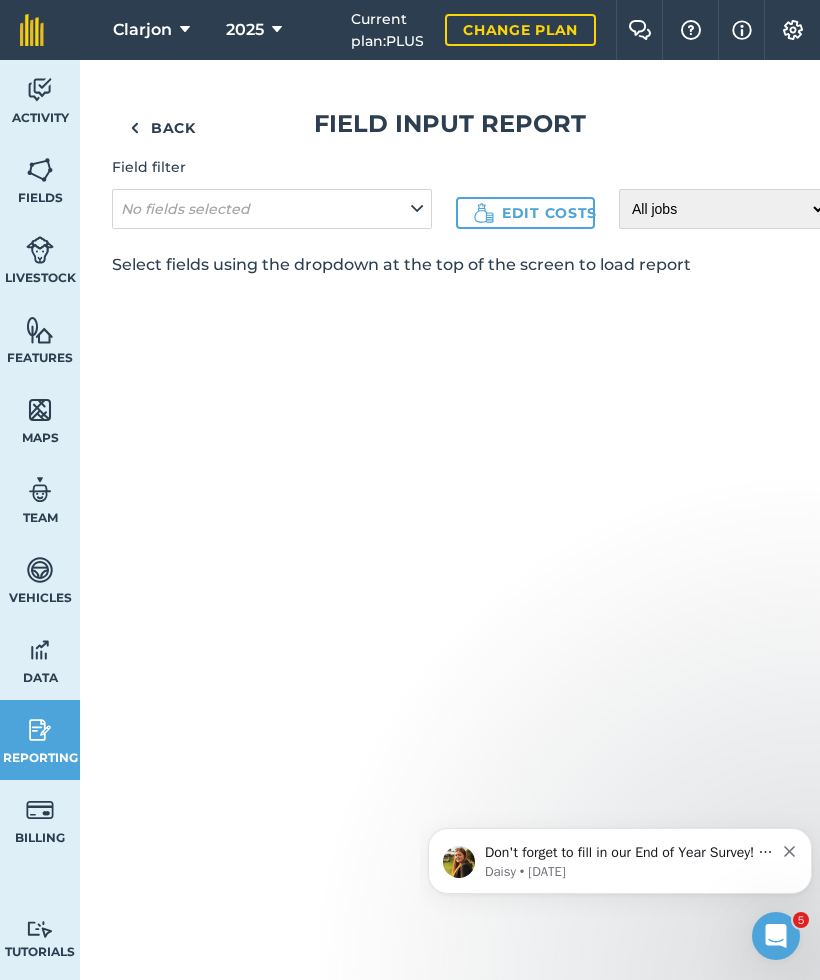 click at bounding box center [40, 730] 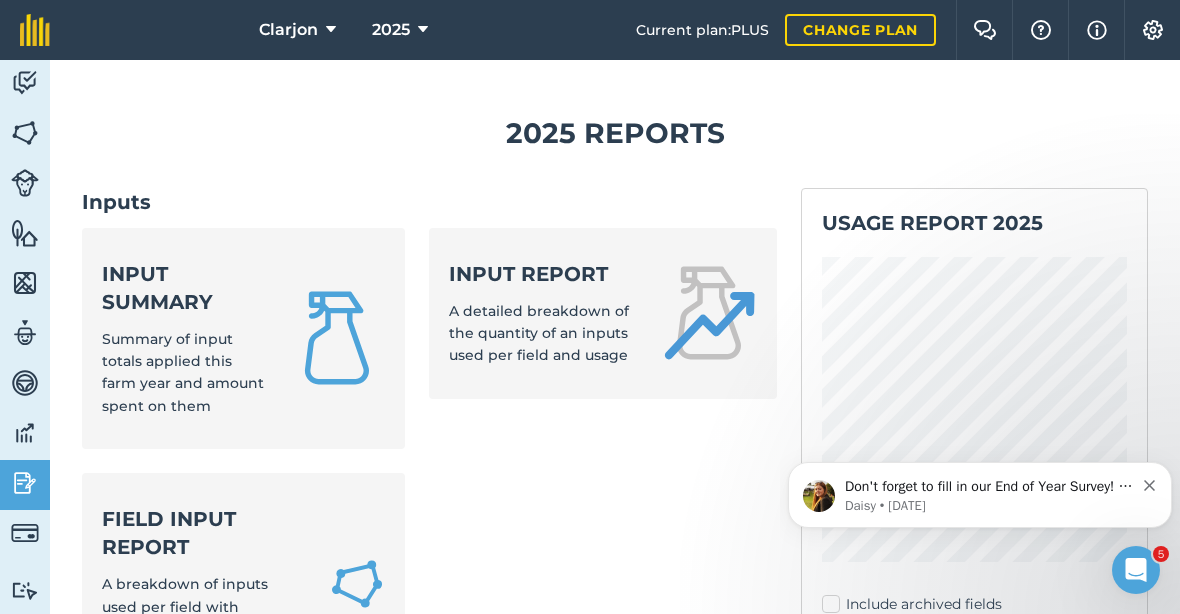 scroll, scrollTop: 0, scrollLeft: 0, axis: both 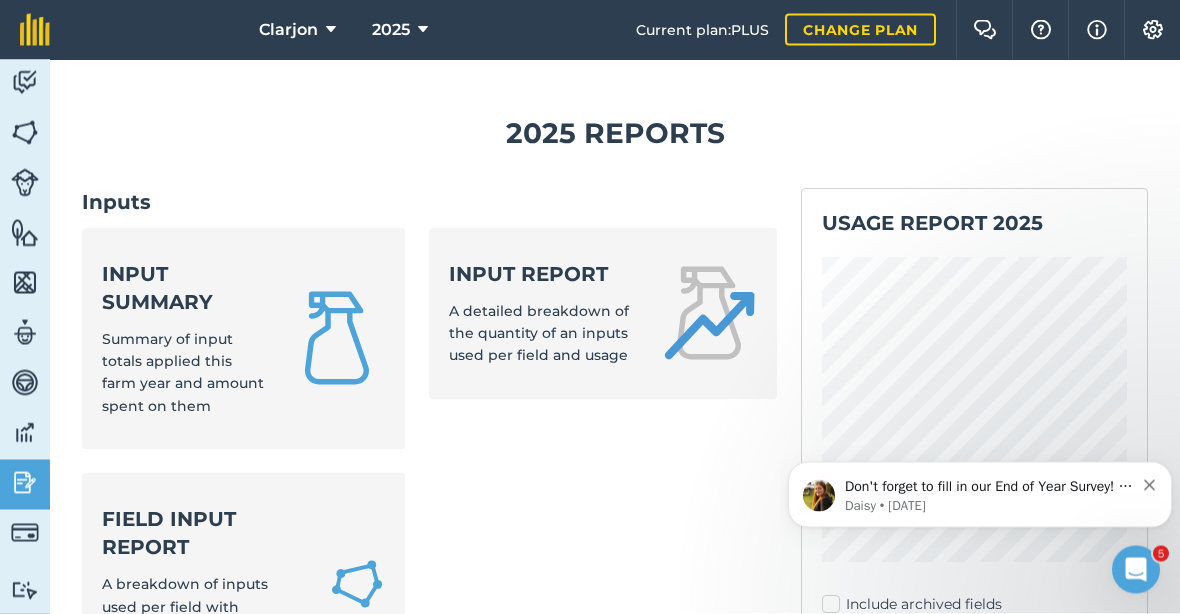click on "Don't forget to fill in our End of Year Survey! Hi [PERSON_NAME], If you haven't had a chance yet, please take a few minutes to complete our End of Year Survey - we're down to the final few days and your input is incredibly valuable to us. It doesn't take long (less than 10 minutes) and your feedback helps guide our team on what you would like to see developed to become as useful as possible. In the survey, we ask you about how you're using the app, priorities for your farm and outlook for the year ahead.  Plus, as a little bonus, everyone who completes the survey is being entered into a draw to win a £50 Amazon voucher (or local equivalent).  Thanks in advance,  [PERSON_NAME] [PERSON_NAME] • [DATE]" at bounding box center [980, 494] 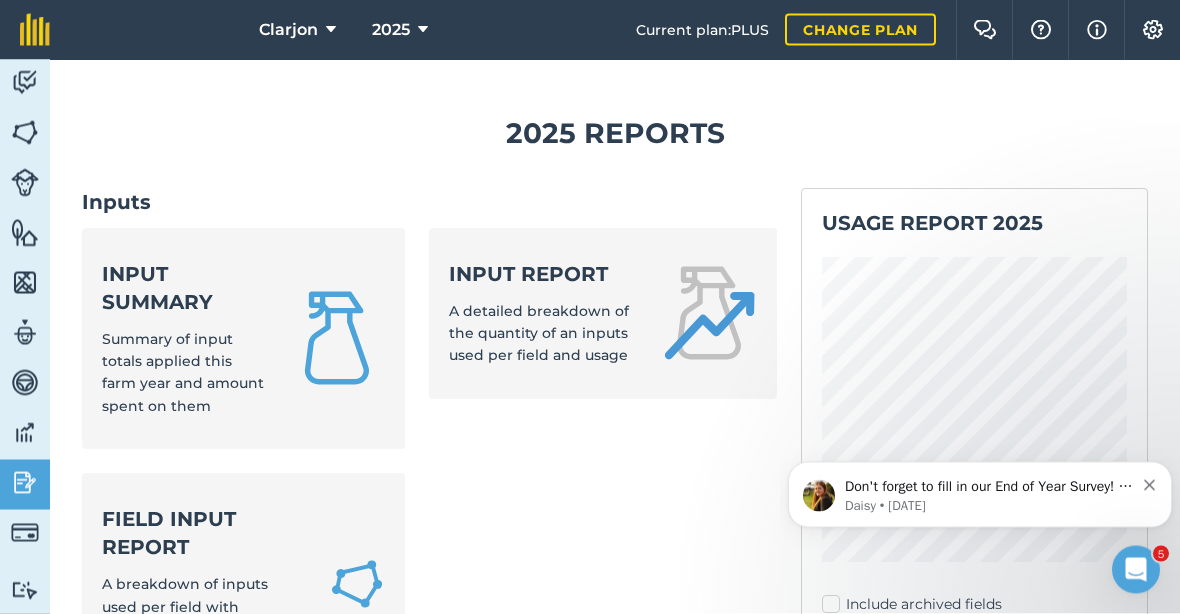 scroll, scrollTop: 0, scrollLeft: 0, axis: both 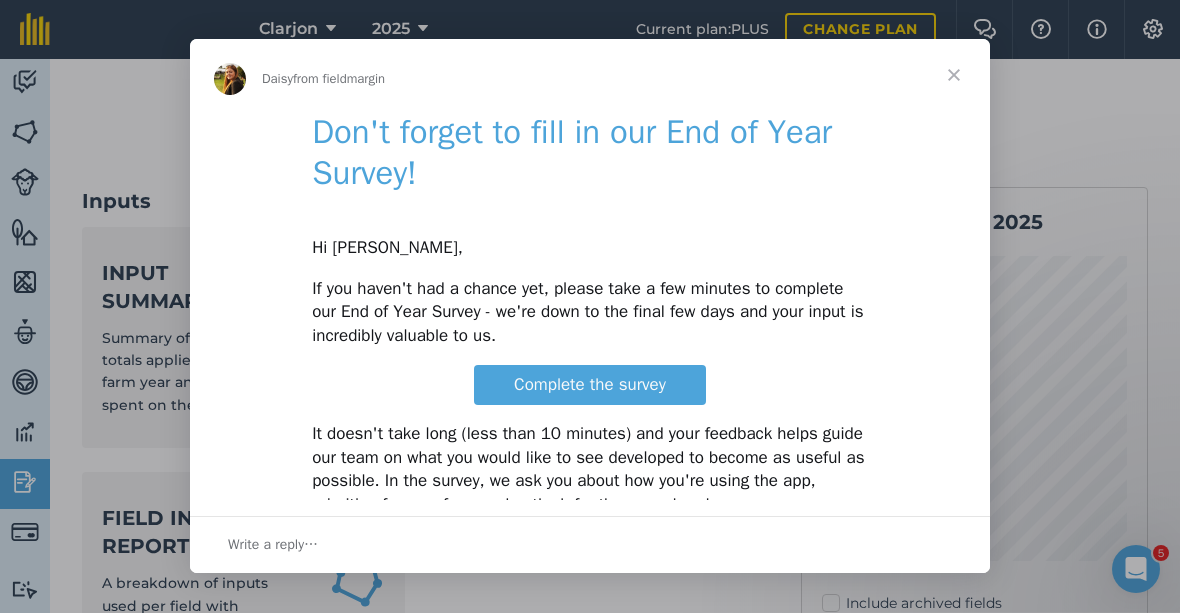 click at bounding box center (954, 75) 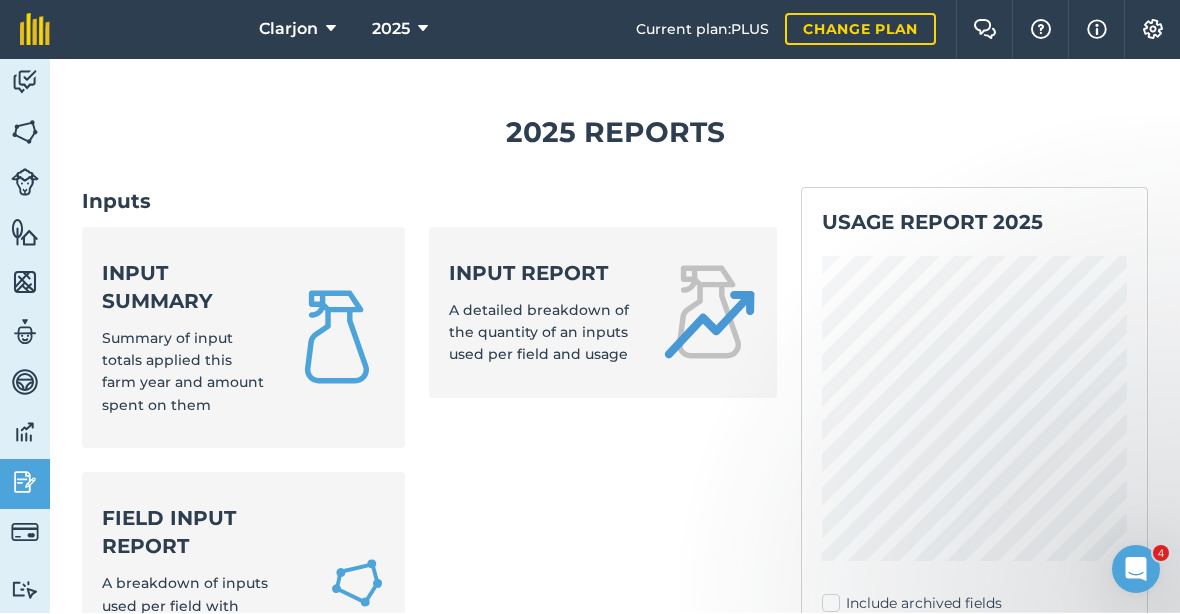 scroll, scrollTop: 0, scrollLeft: 0, axis: both 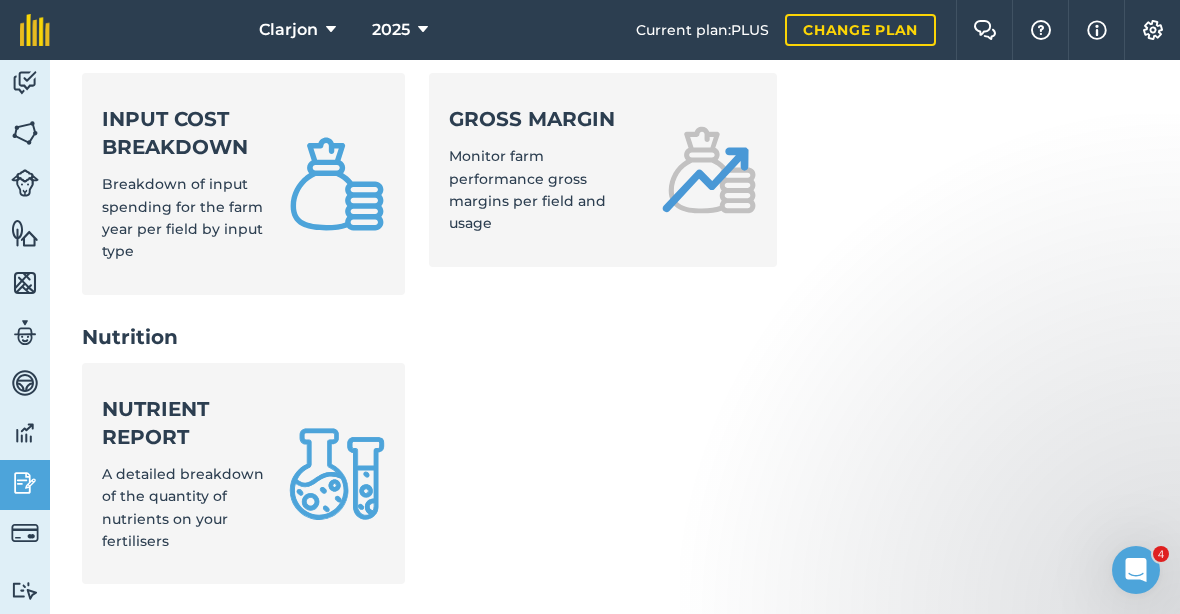 click on "Nutrient report" at bounding box center (183, 423) 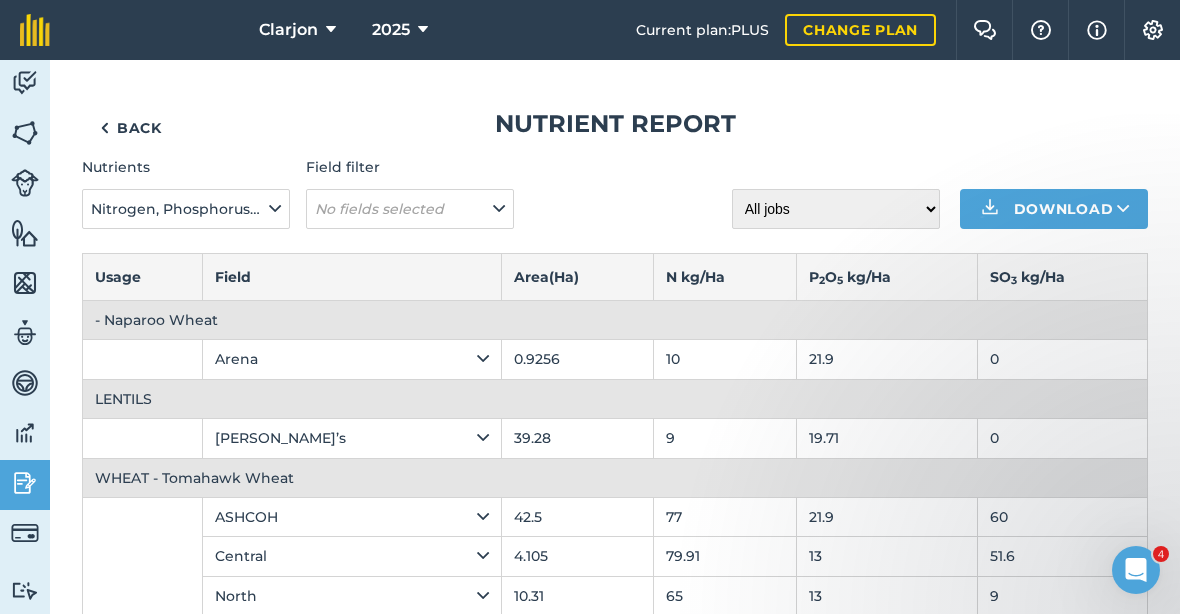 scroll, scrollTop: 0, scrollLeft: 0, axis: both 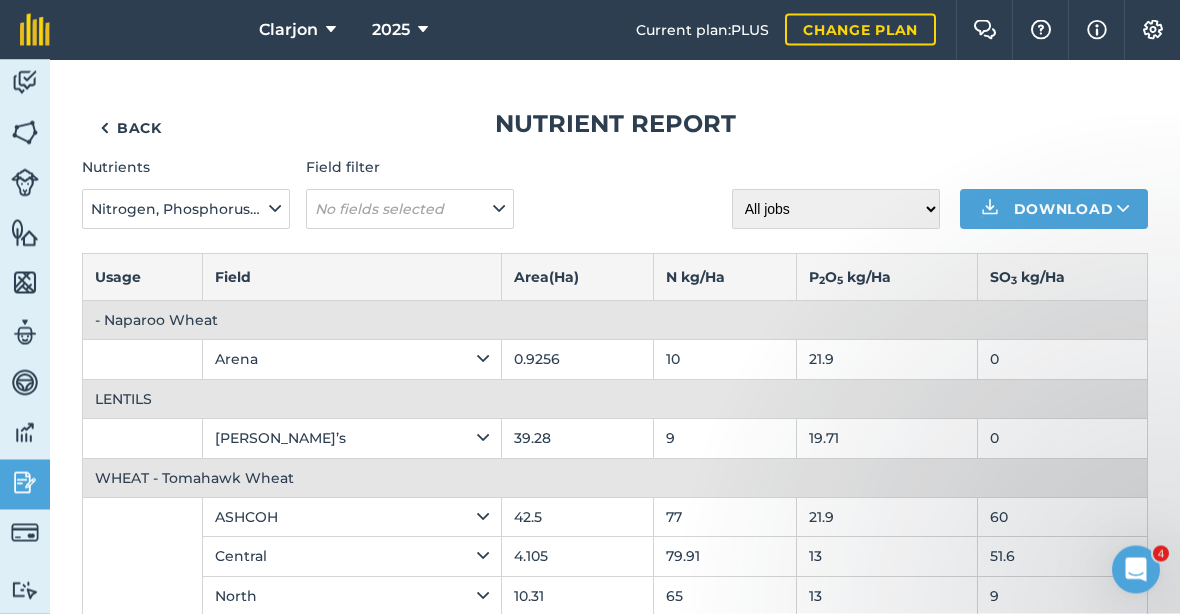 click at bounding box center [25, 483] 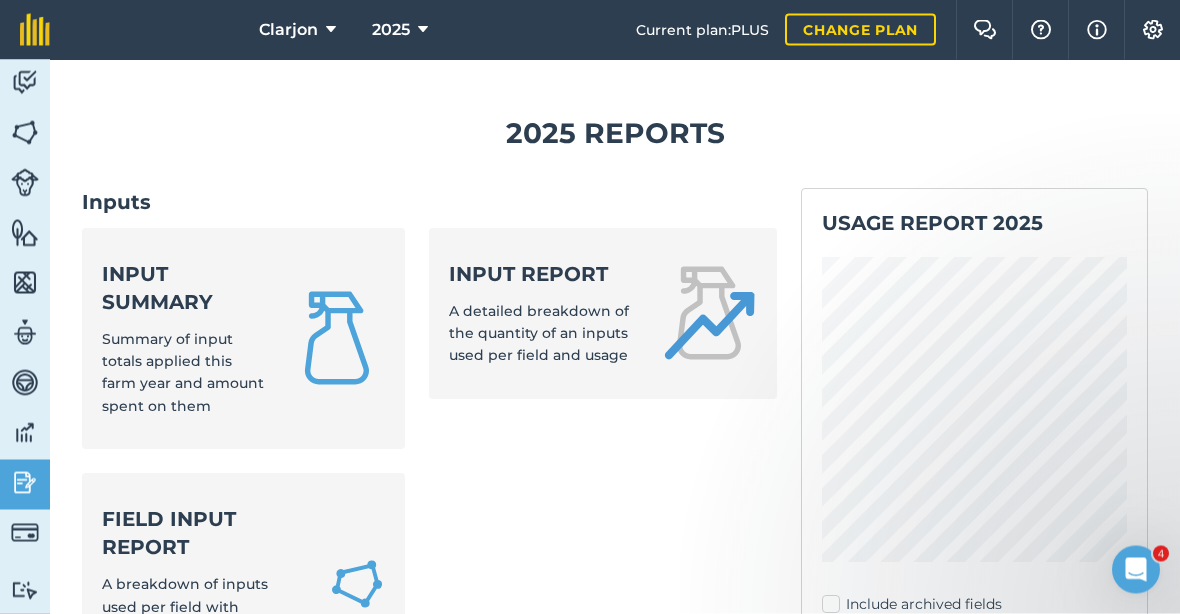 scroll, scrollTop: 0, scrollLeft: 0, axis: both 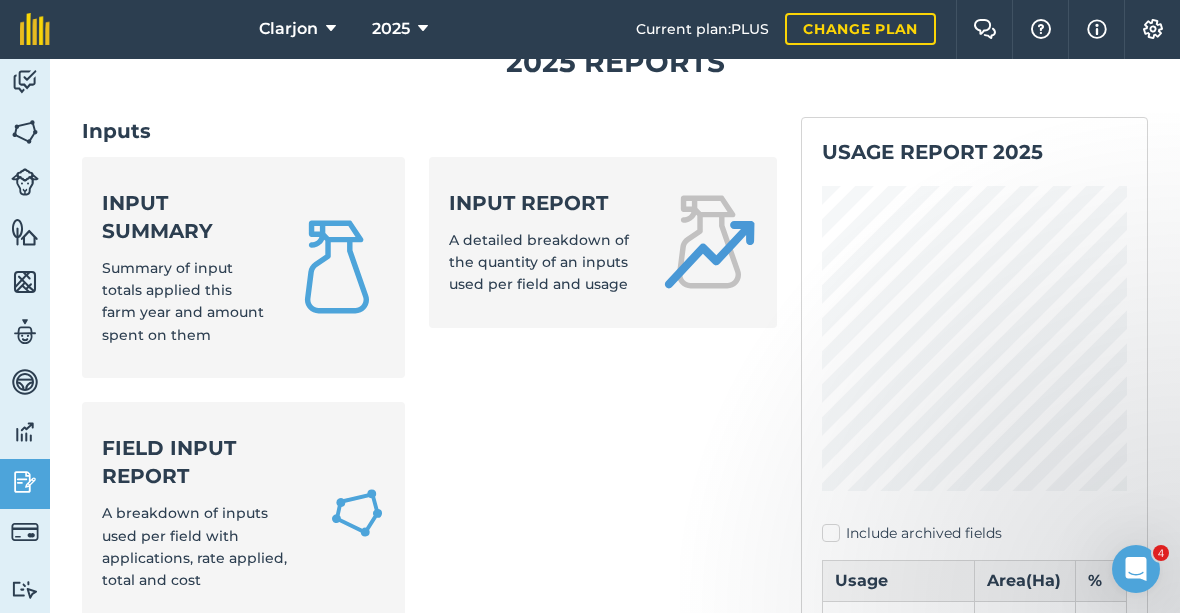 click on "Summary of input totals applied this farm year and amount spent on them" at bounding box center [183, 302] 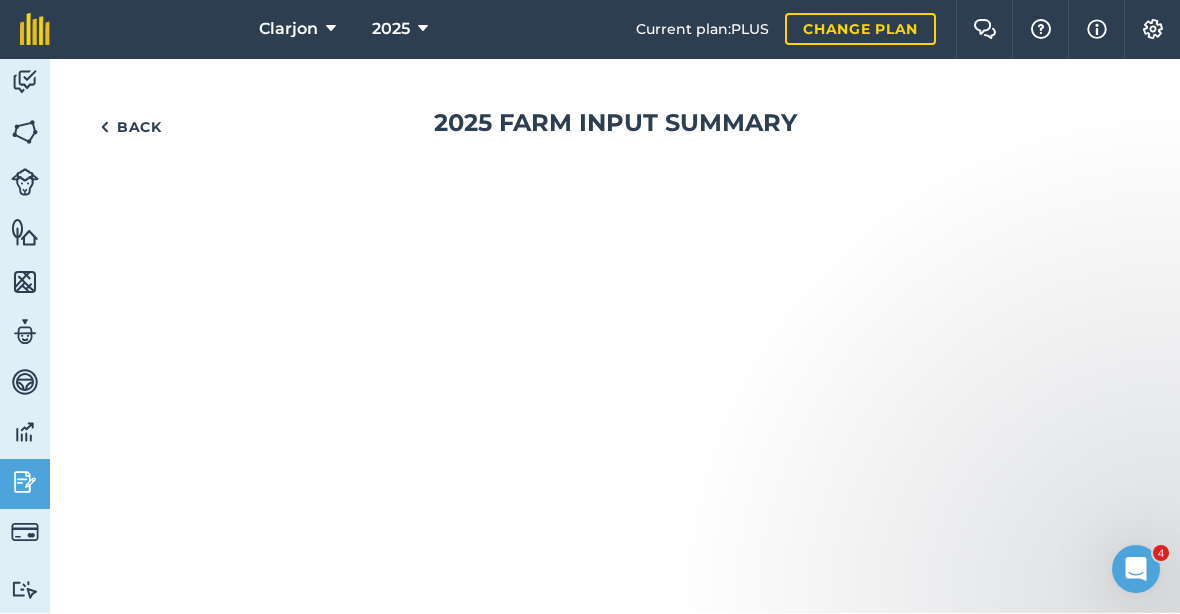 scroll, scrollTop: 0, scrollLeft: 0, axis: both 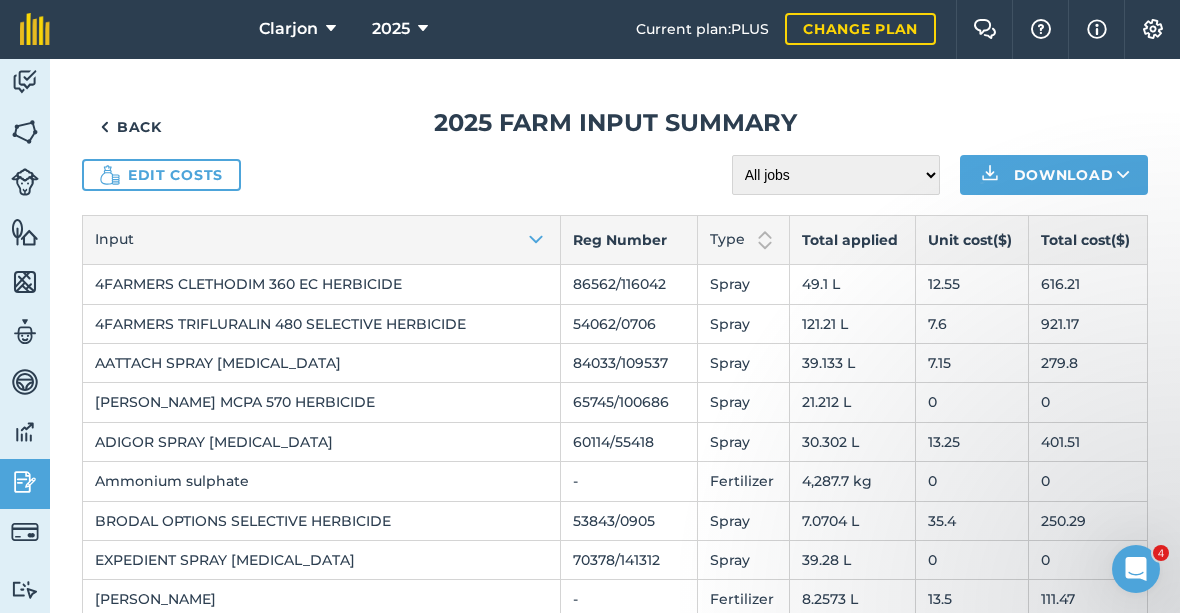 click on "Back" at bounding box center [131, 128] 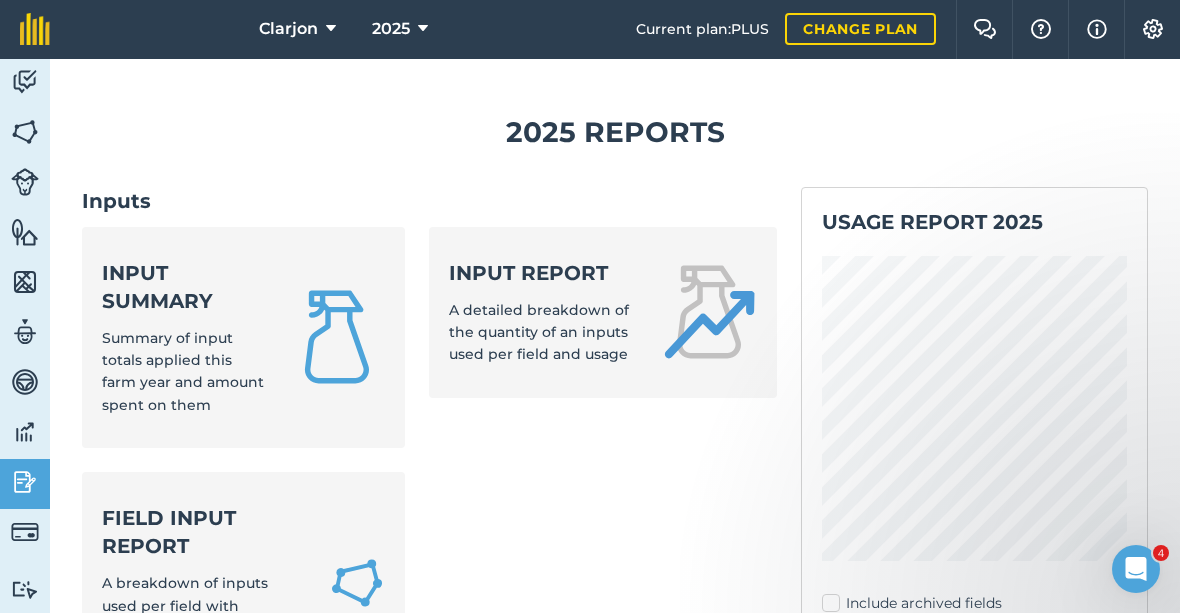 click on "Field Input Report" at bounding box center [203, 533] 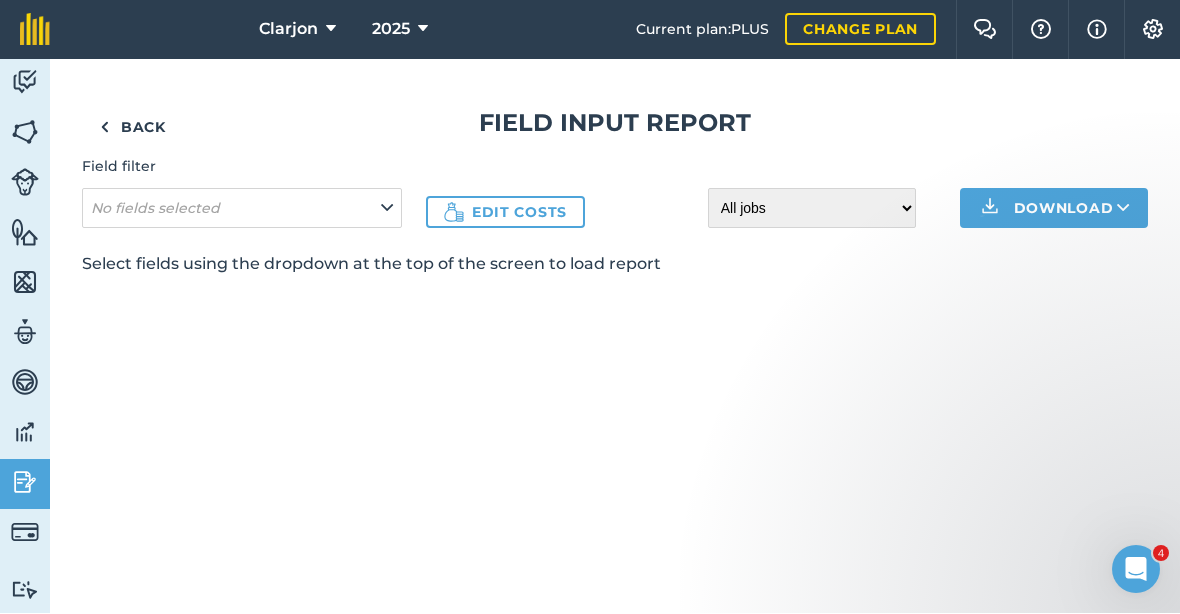 scroll, scrollTop: 66, scrollLeft: 0, axis: vertical 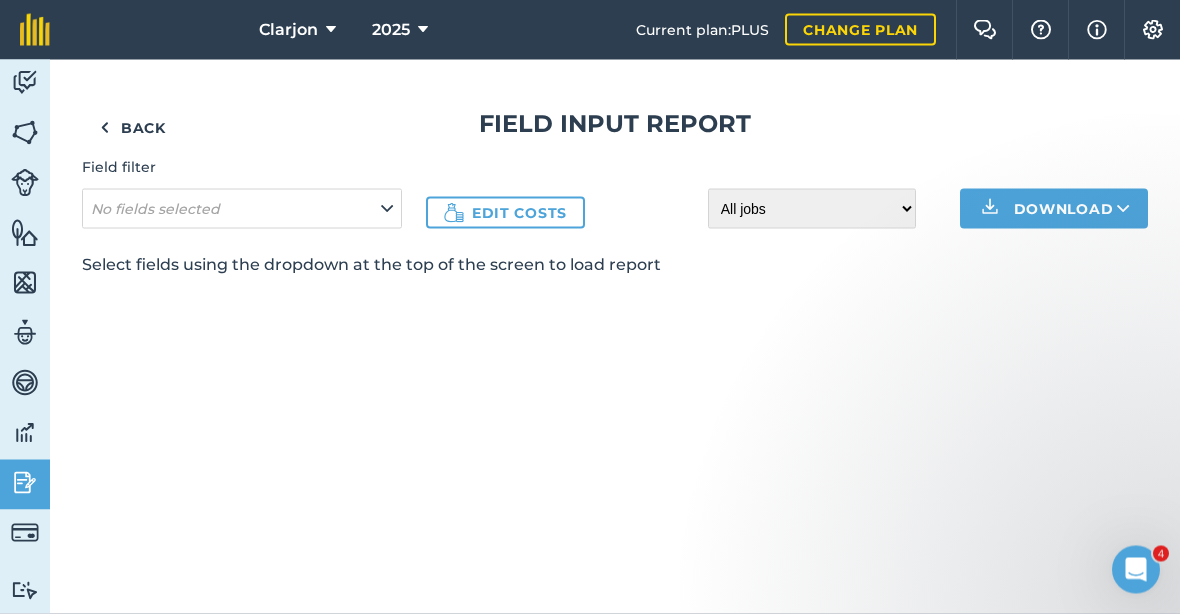 click on "Back" at bounding box center (133, 128) 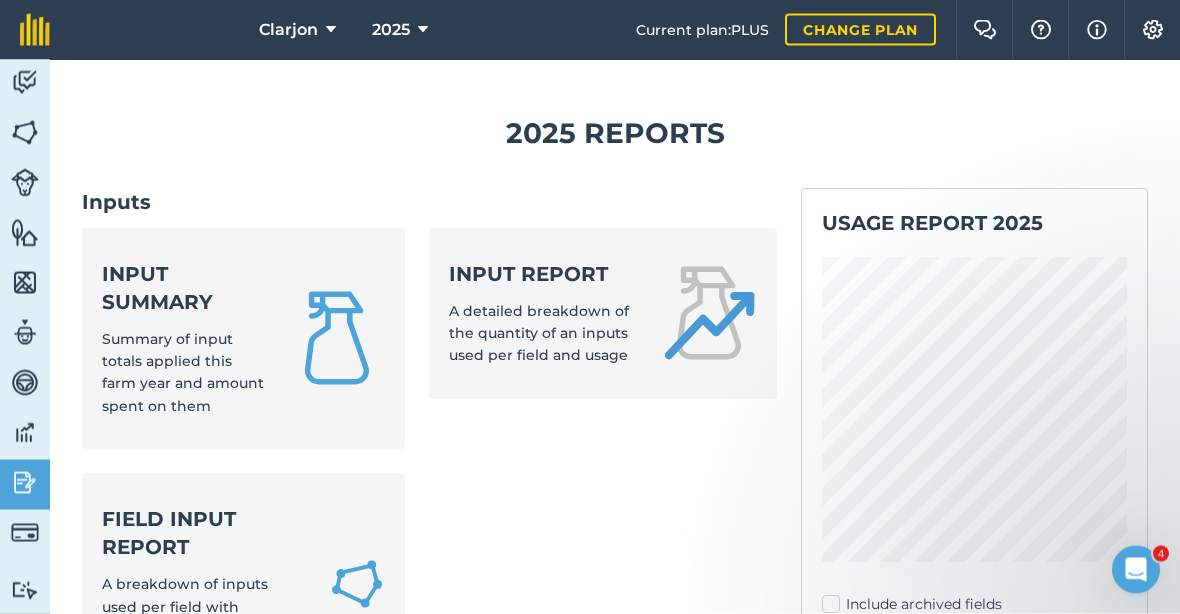 scroll, scrollTop: 66, scrollLeft: 0, axis: vertical 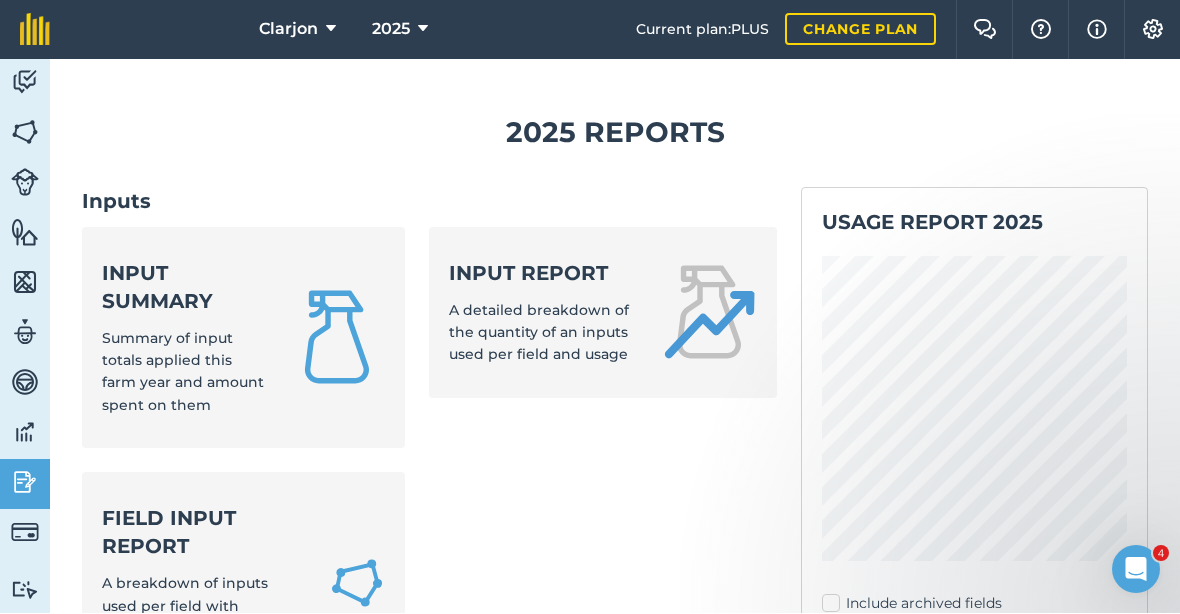click on "A detailed breakdown of the quantity of an inputs used per field and usage" at bounding box center (539, 333) 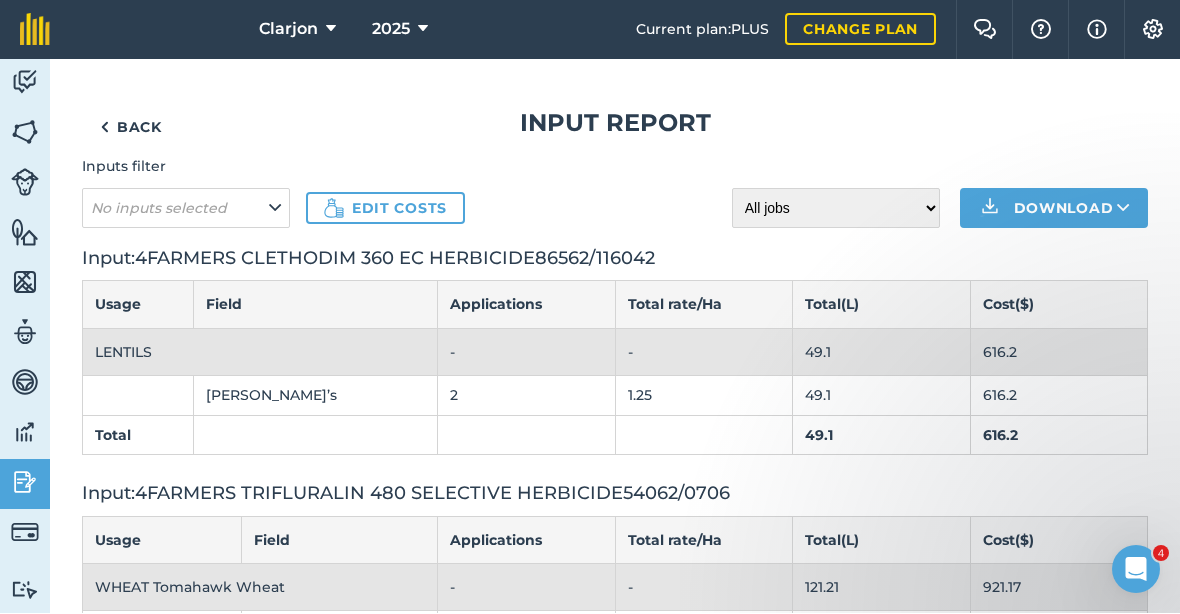 scroll, scrollTop: 0, scrollLeft: 0, axis: both 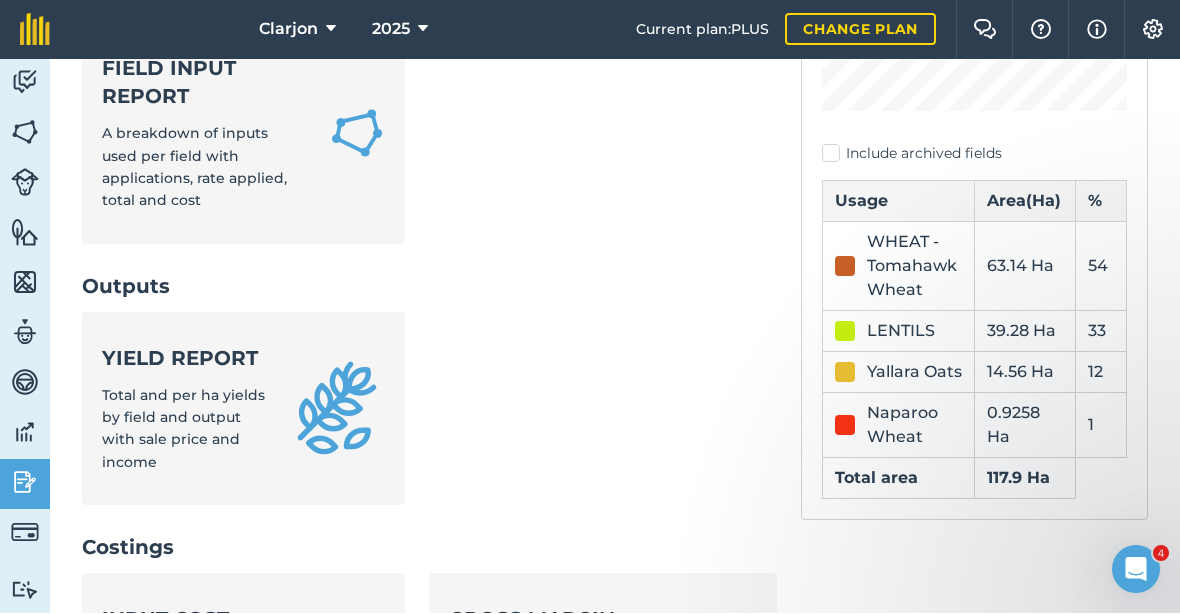 click on "Field Input Report A breakdown of inputs used per field with applications, rate applied, total and cost" at bounding box center [203, 134] 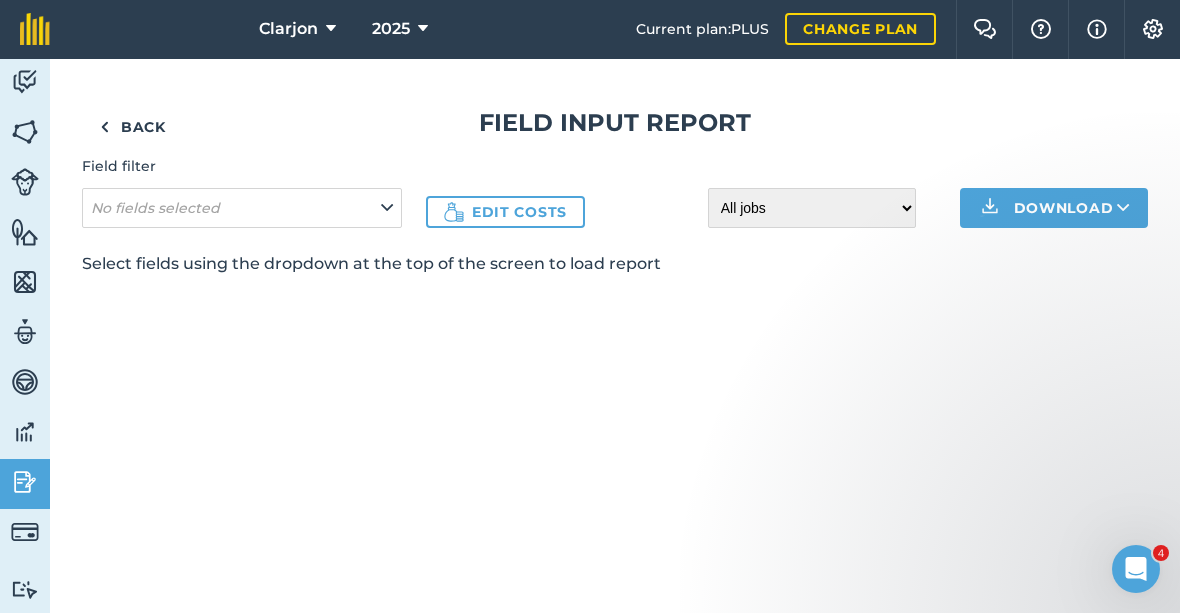 scroll, scrollTop: 0, scrollLeft: 0, axis: both 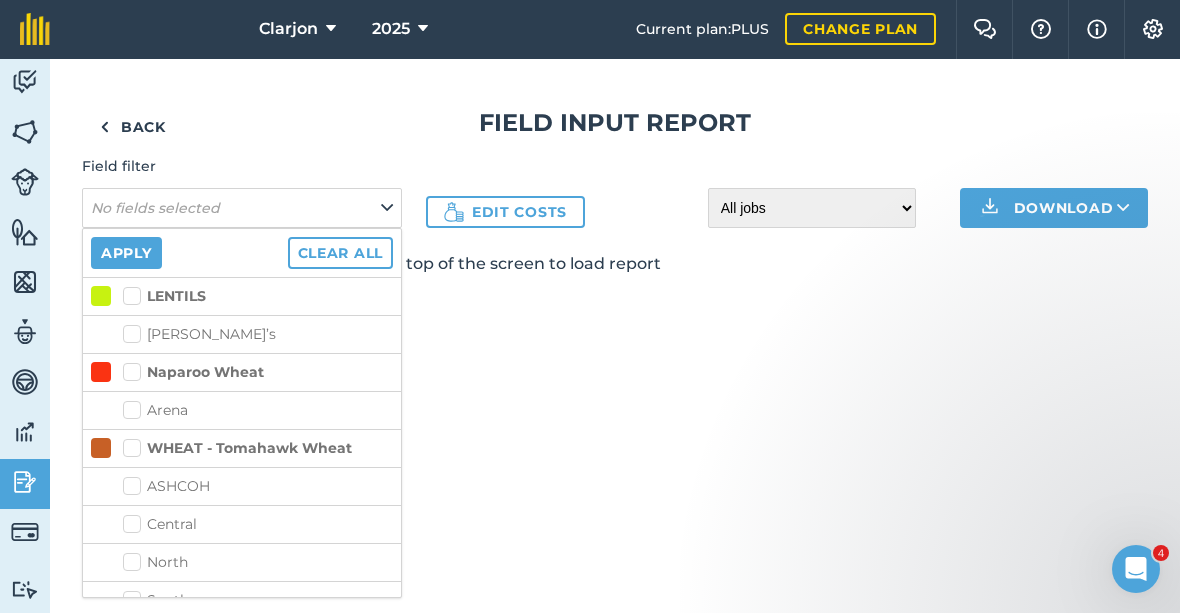 click on "WHEAT - Tomahawk Wheat" at bounding box center [242, 449] 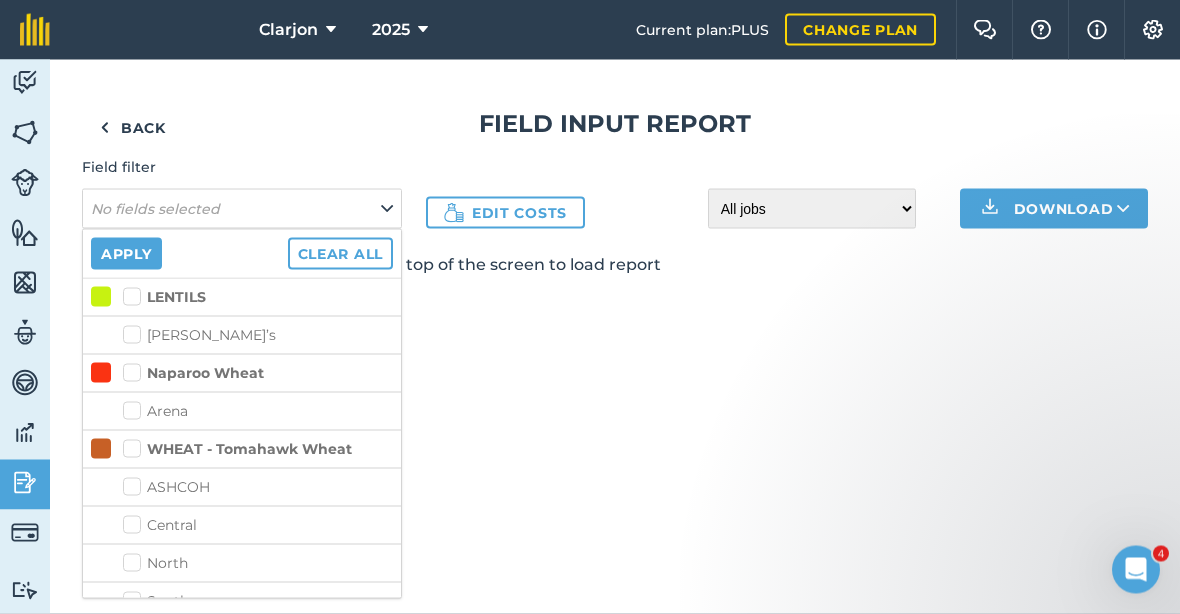 scroll, scrollTop: 0, scrollLeft: 0, axis: both 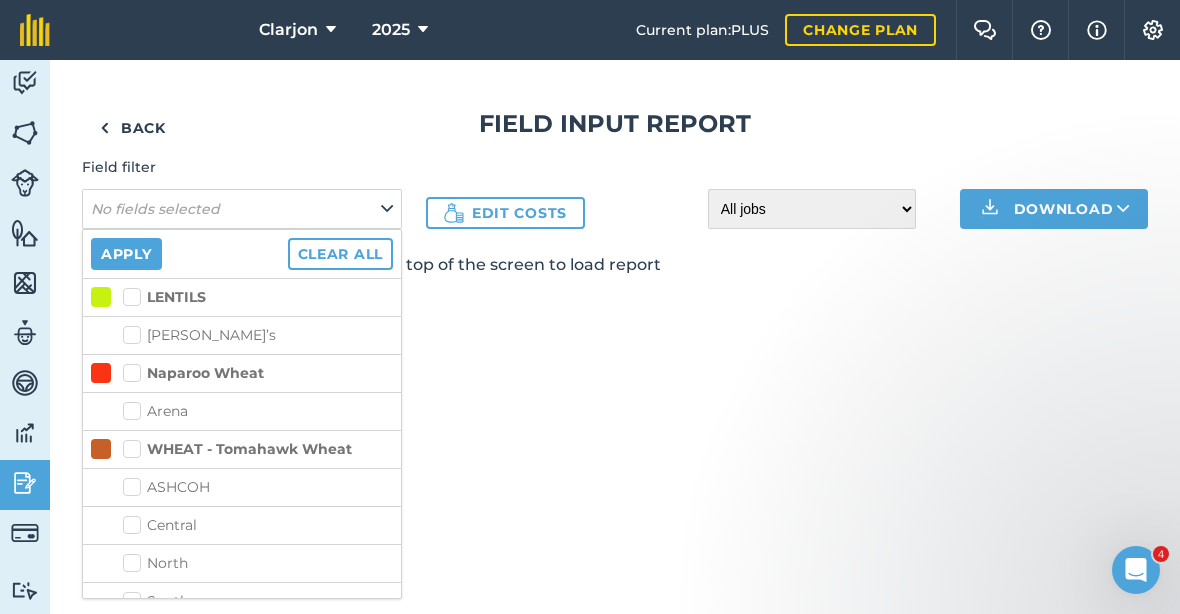 click on "WHEAT - Tomahawk Wheat" at bounding box center (237, 449) 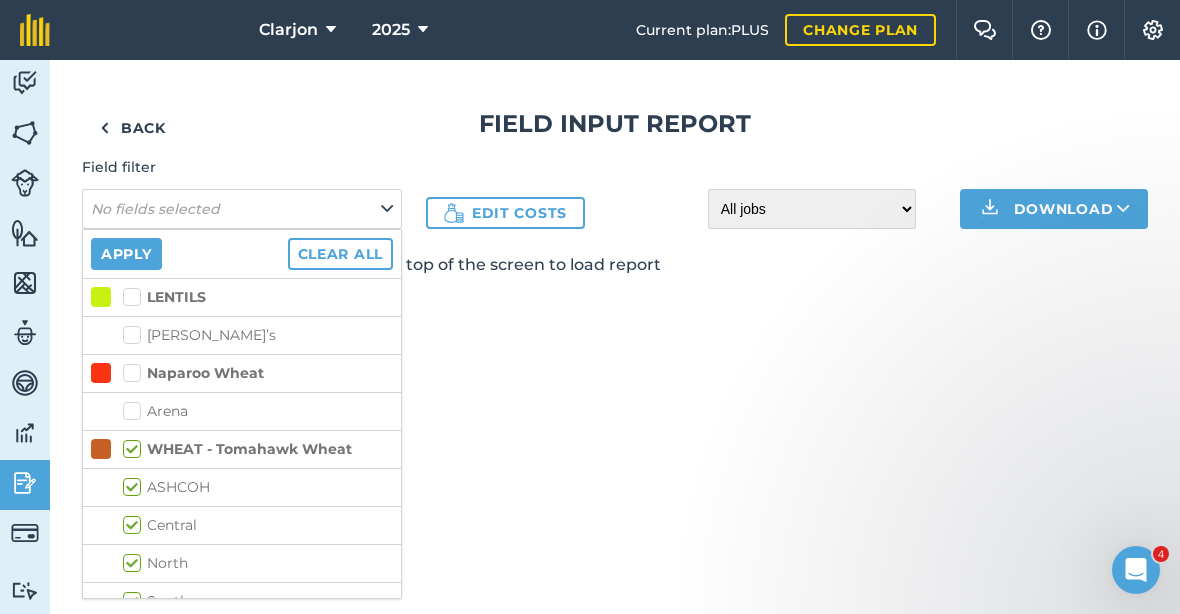 checkbox on "true" 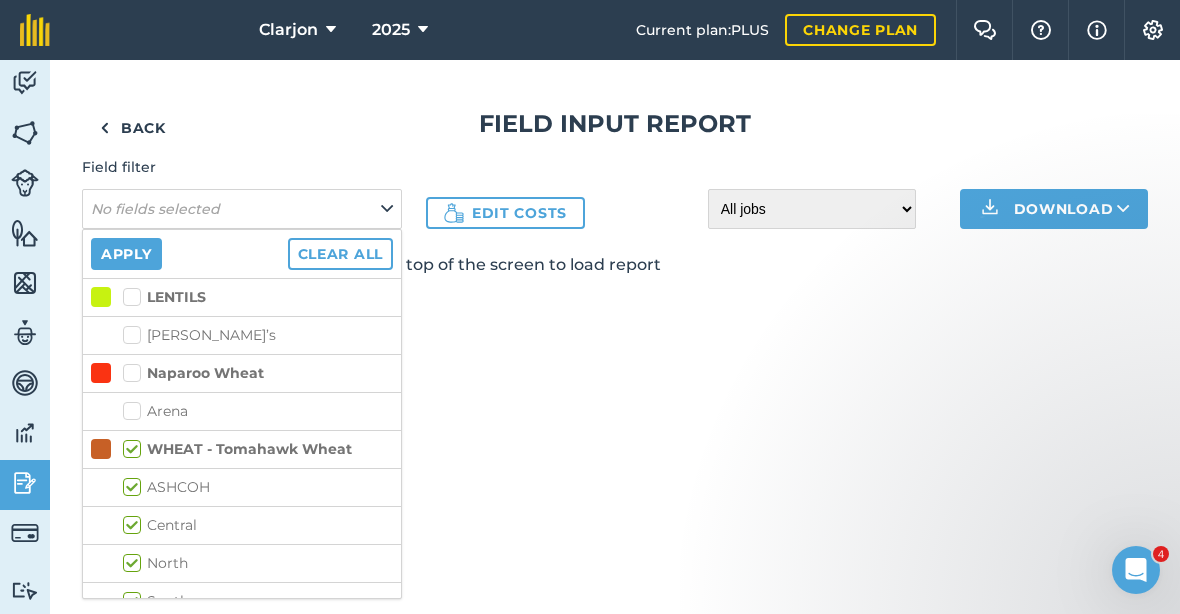 click on "Apply" at bounding box center [126, 254] 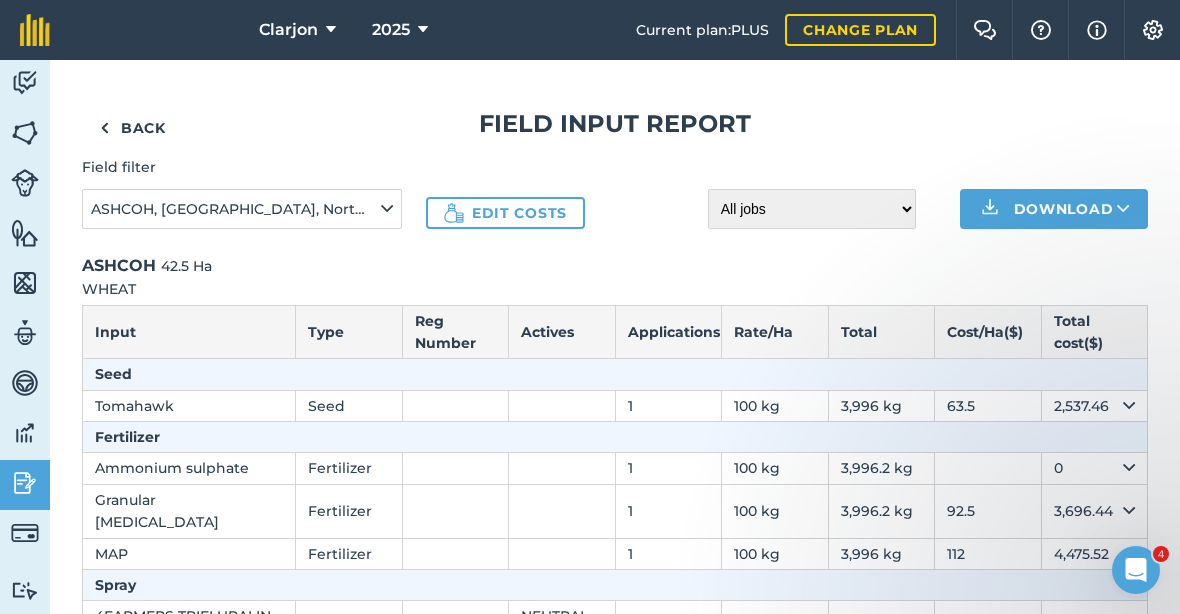 scroll, scrollTop: 0, scrollLeft: 0, axis: both 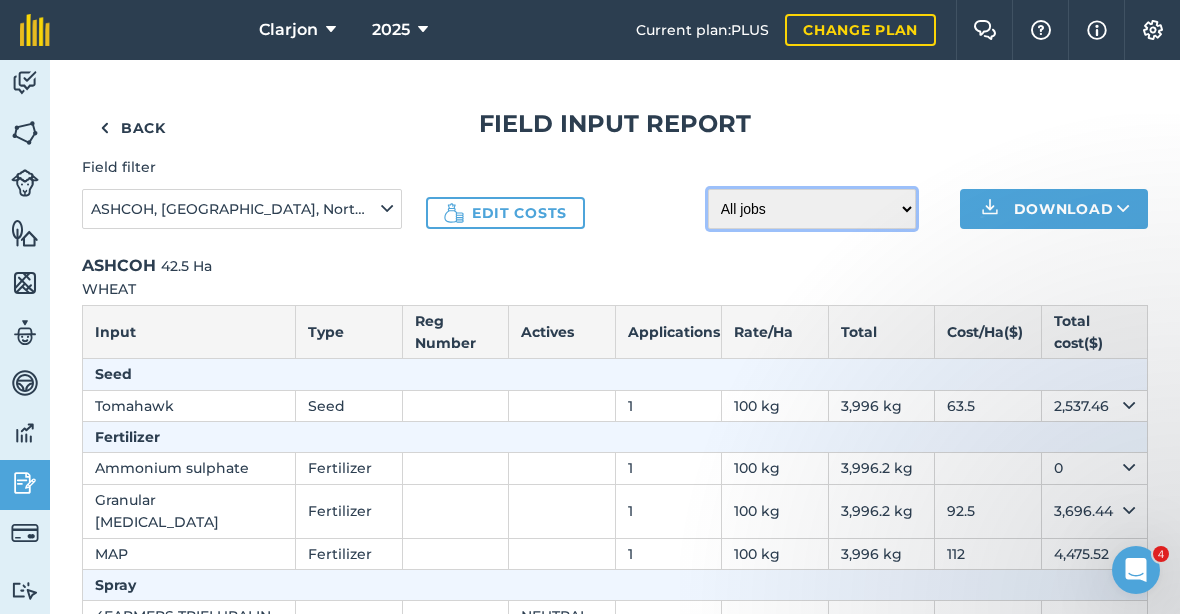 click on "All jobs Incomplete jobs Complete jobs" at bounding box center (812, 209) 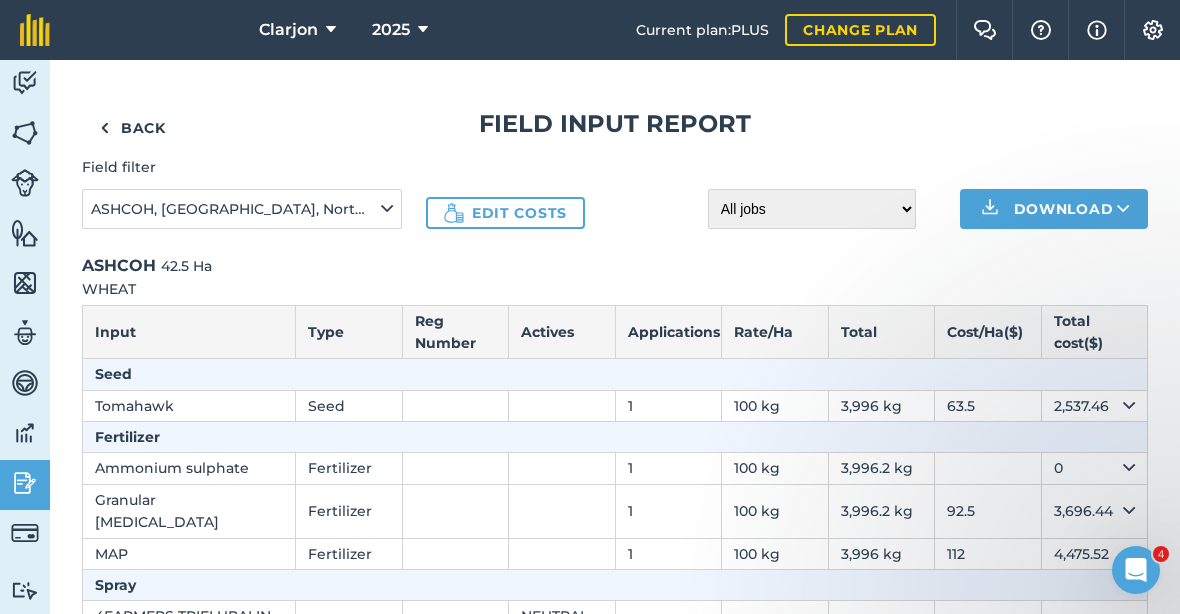 click on "ASHCOH, [GEOGRAPHIC_DATA], North , South" at bounding box center (234, 209) 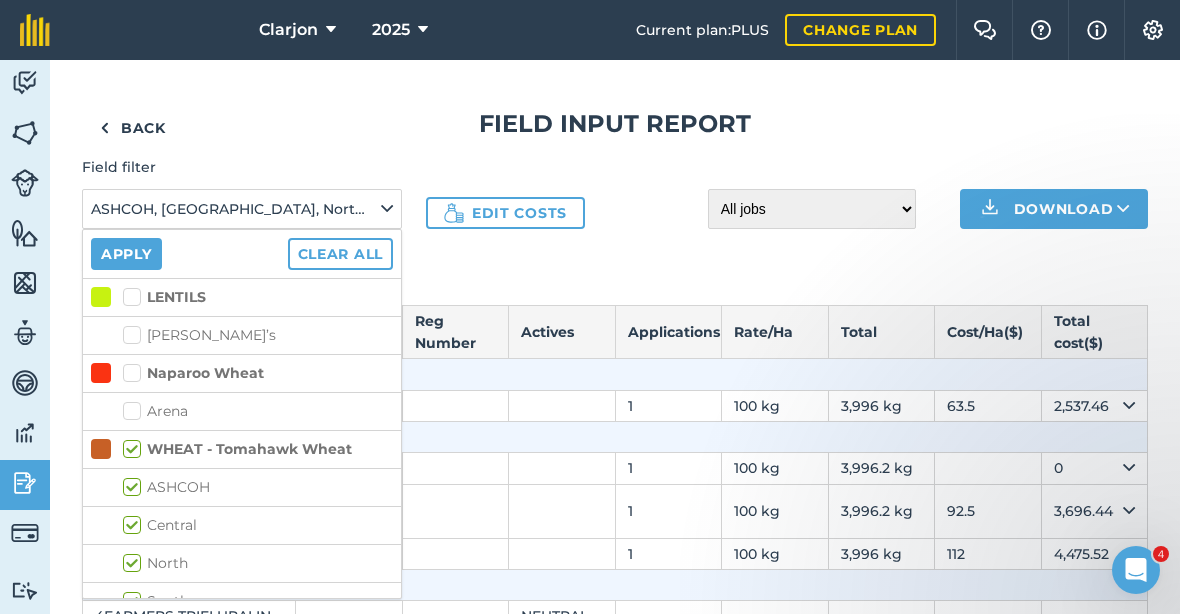 click on "Central" at bounding box center [258, 525] 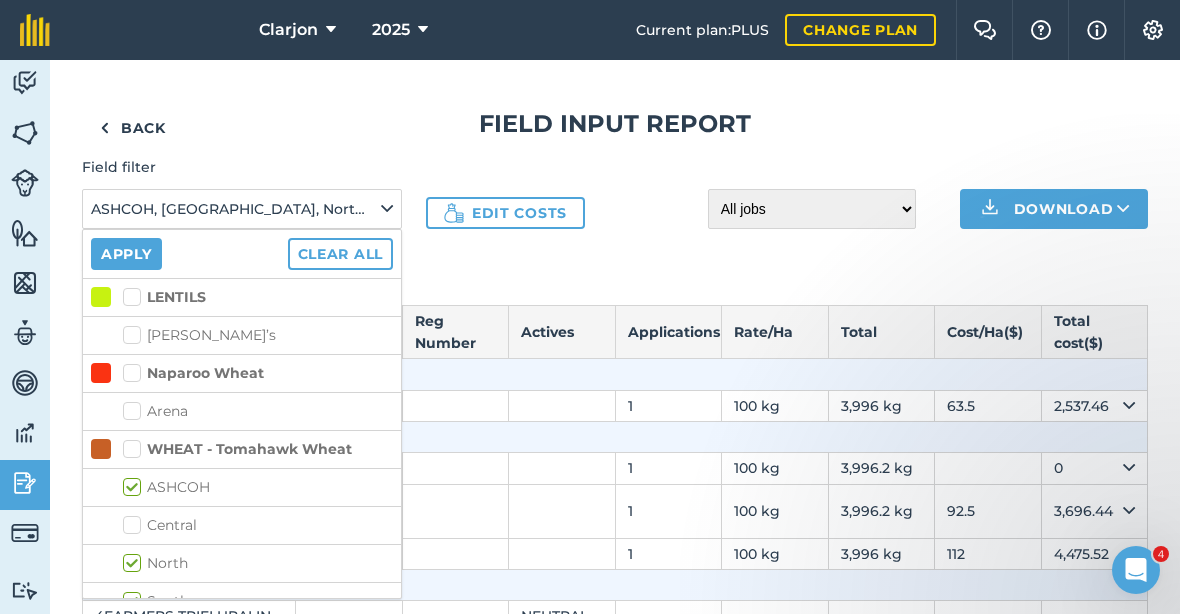 checkbox on "false" 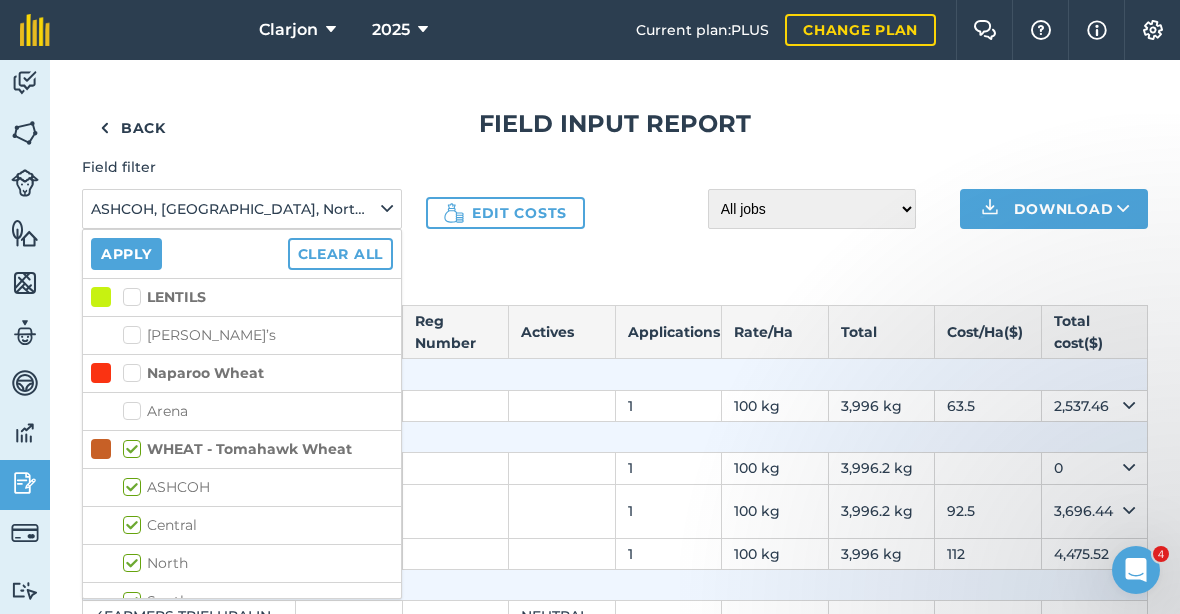 checkbox on "true" 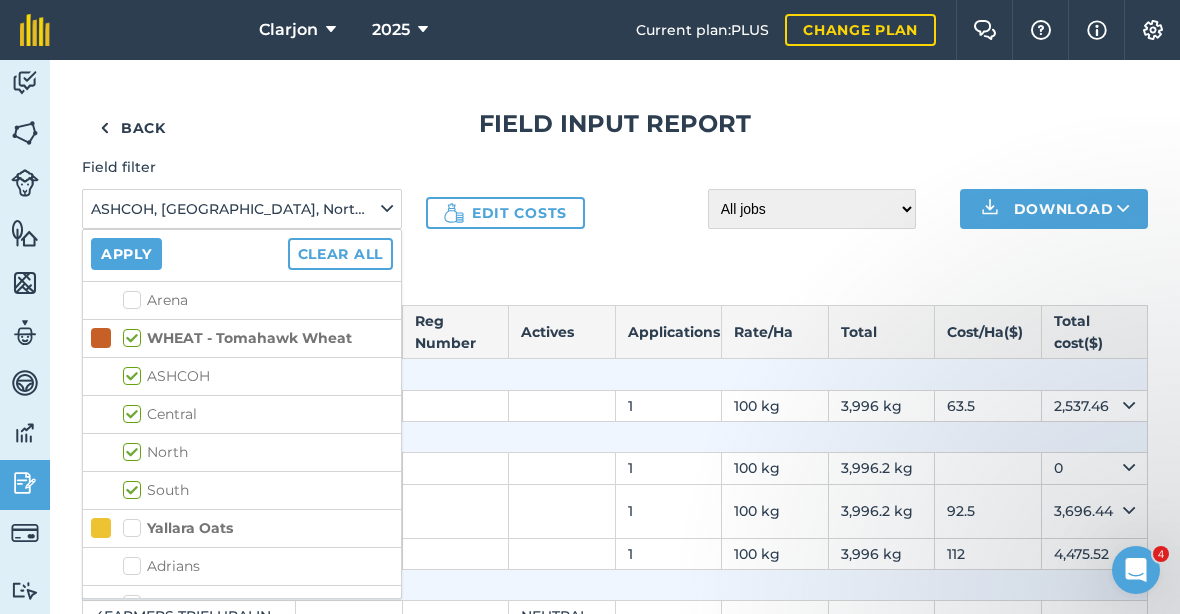 scroll, scrollTop: 113, scrollLeft: 0, axis: vertical 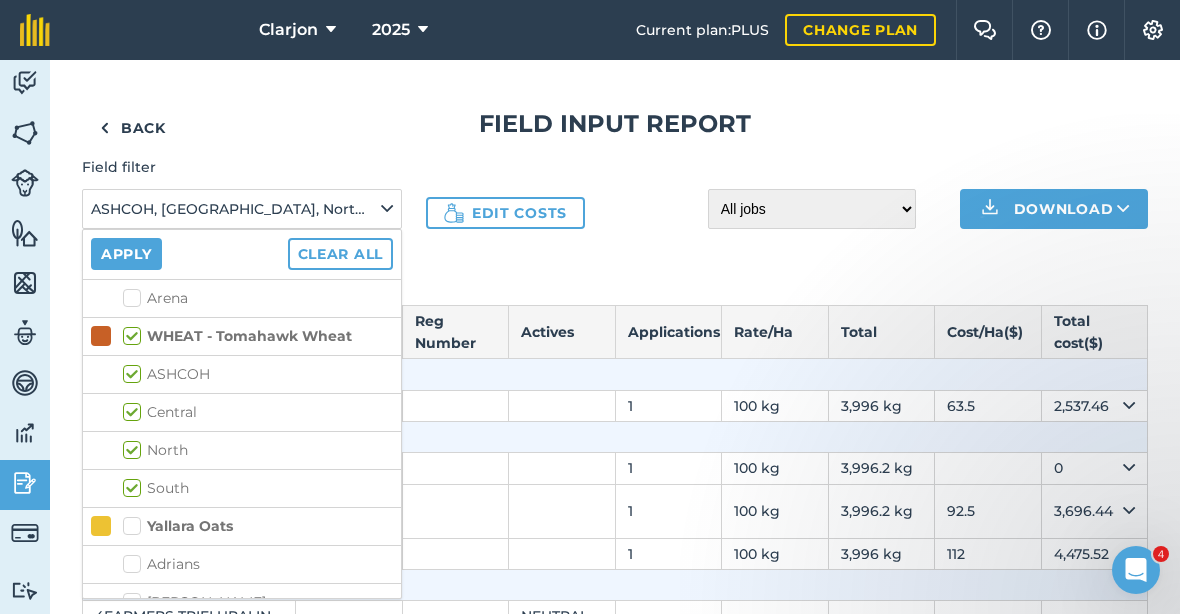 click on "South" at bounding box center (258, 488) 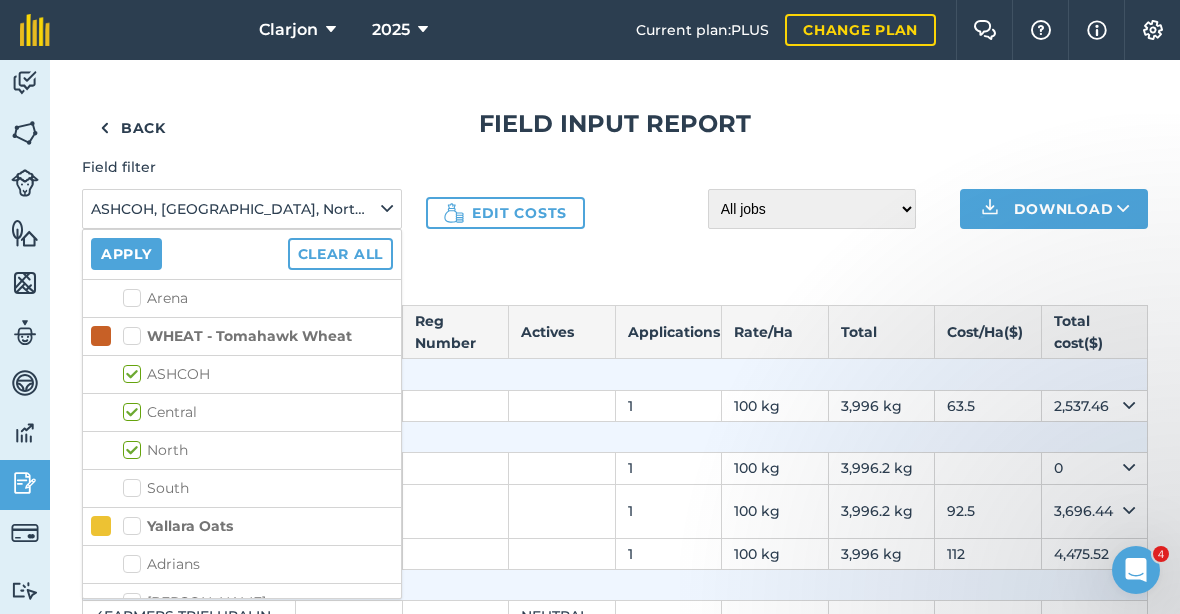 checkbox on "false" 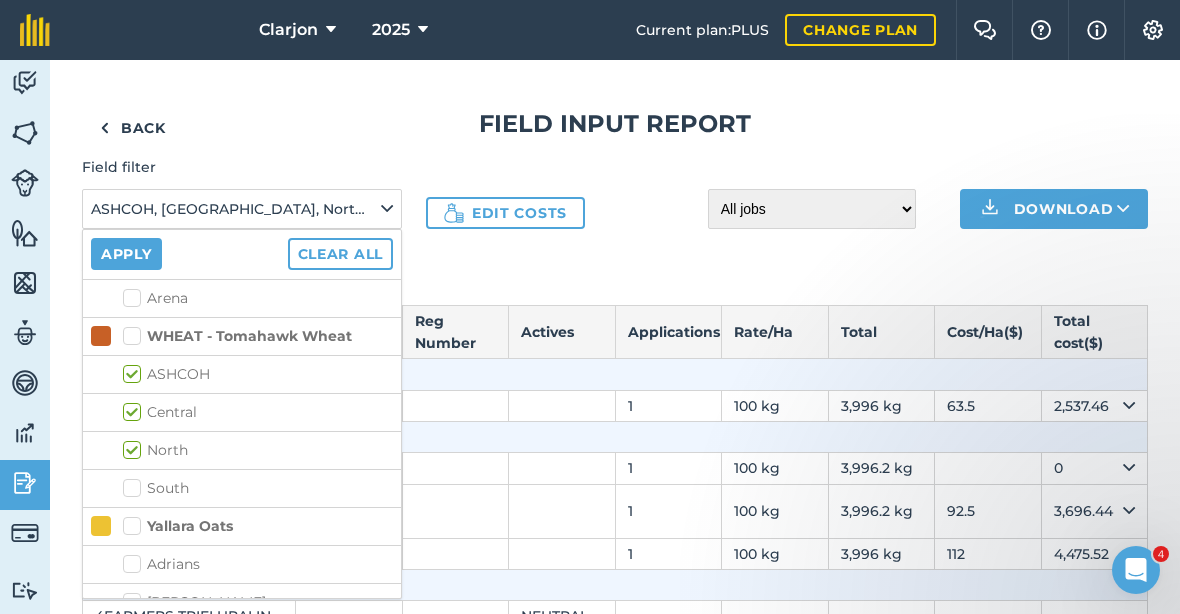 click on "North" at bounding box center (258, 450) 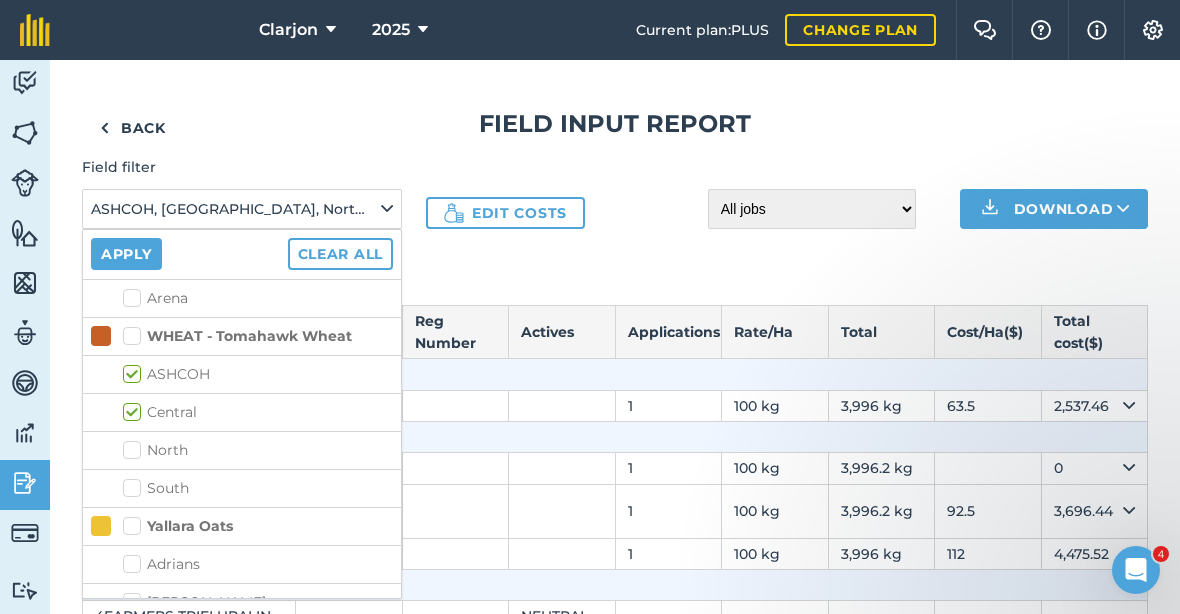 checkbox on "false" 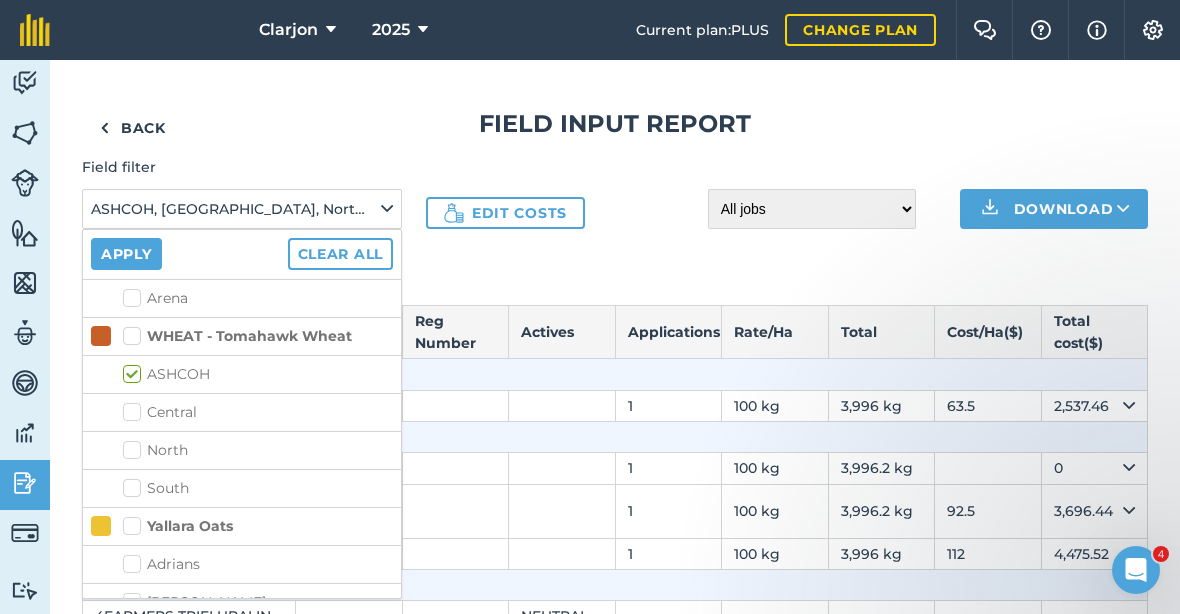 click on "Central" at bounding box center (258, 412) 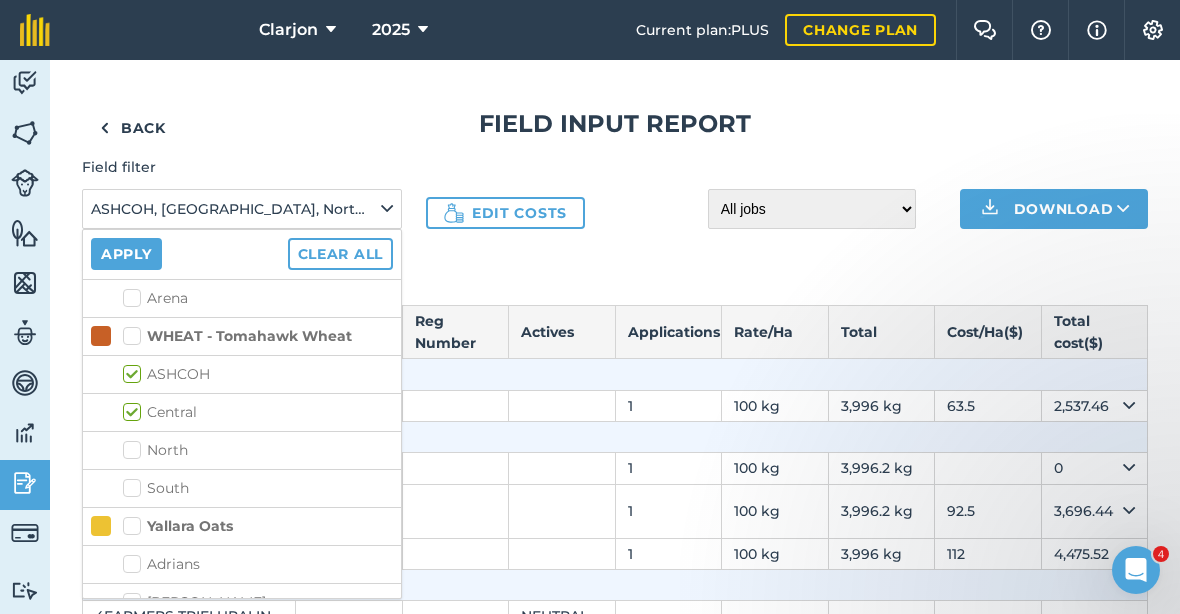click on "Central" at bounding box center (258, 412) 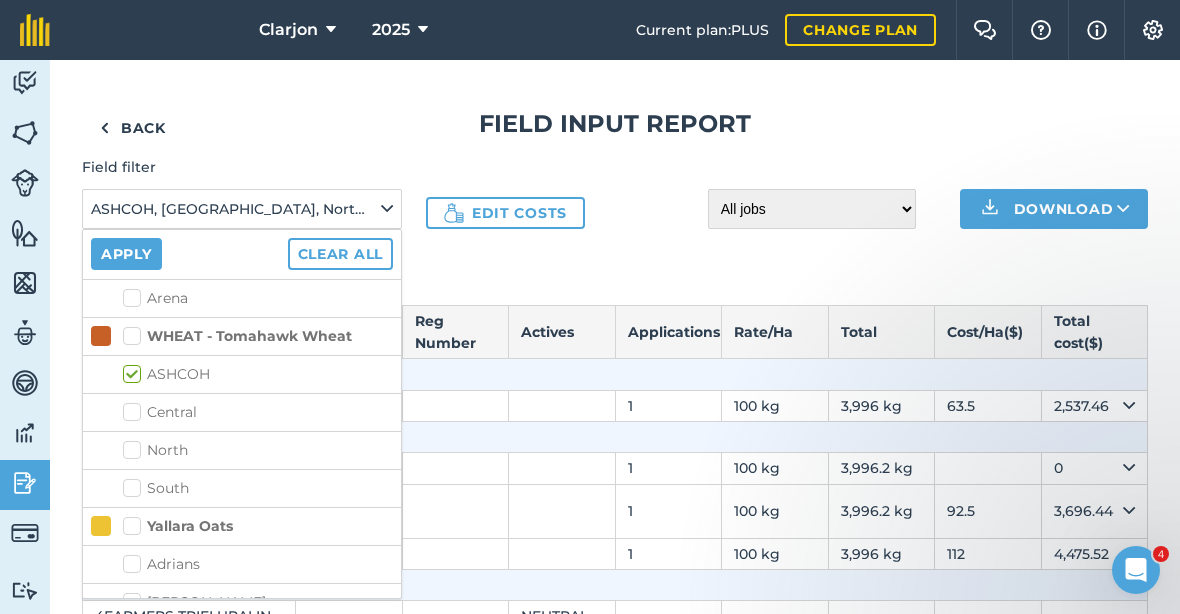 checkbox on "false" 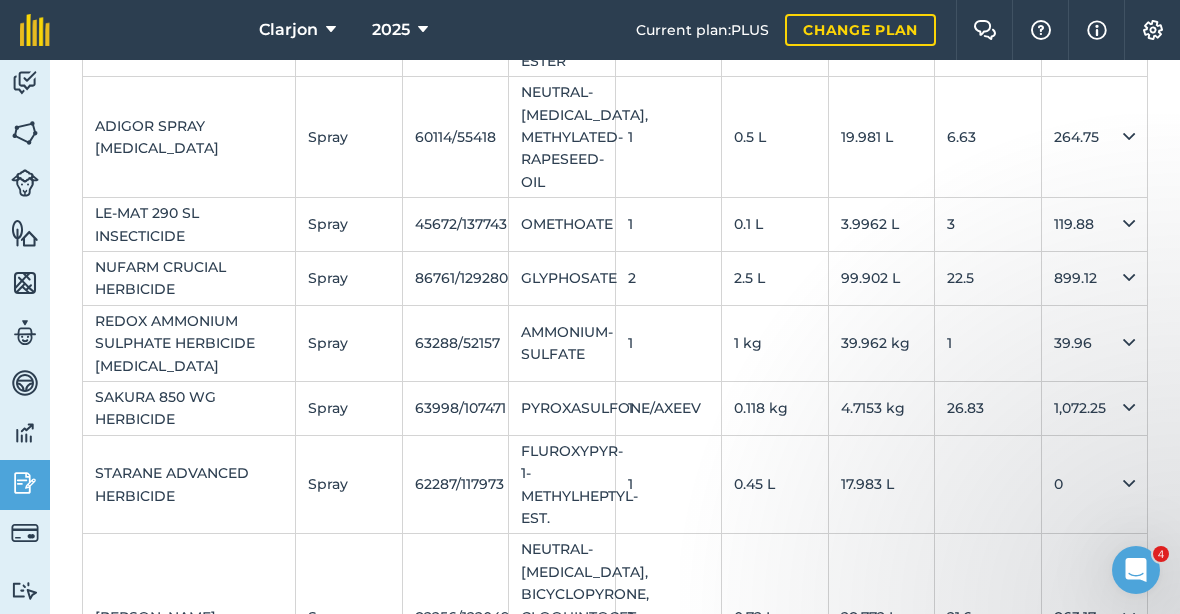 scroll, scrollTop: 886, scrollLeft: 0, axis: vertical 